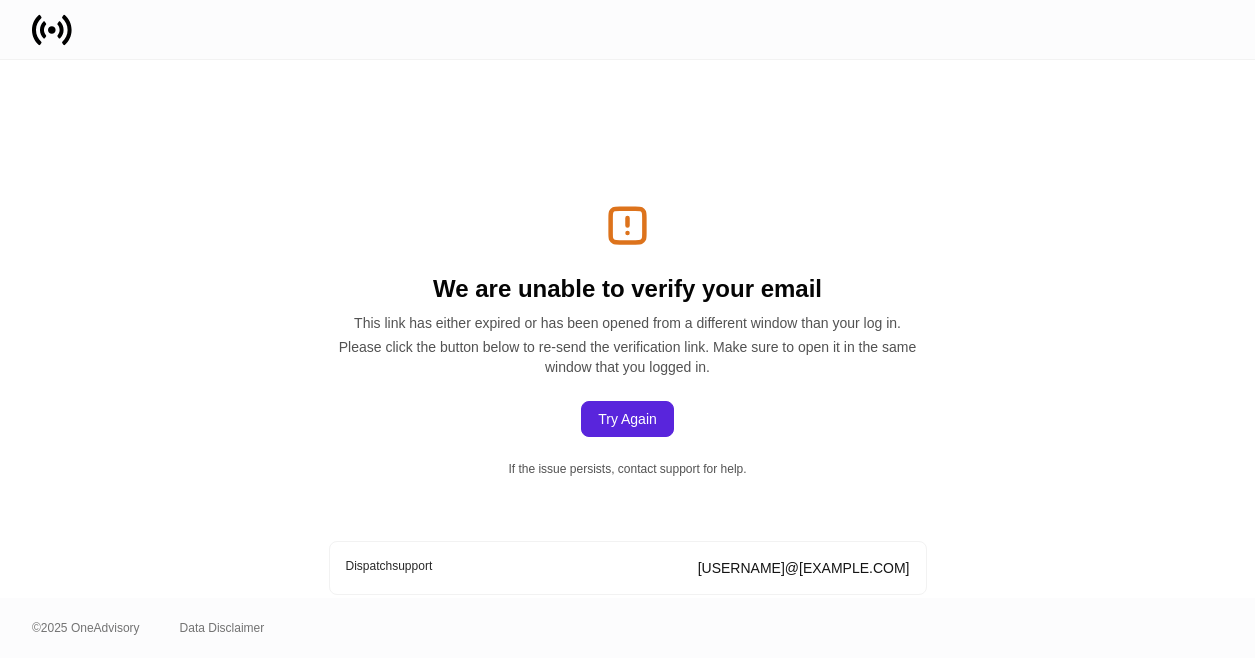 scroll, scrollTop: 0, scrollLeft: 0, axis: both 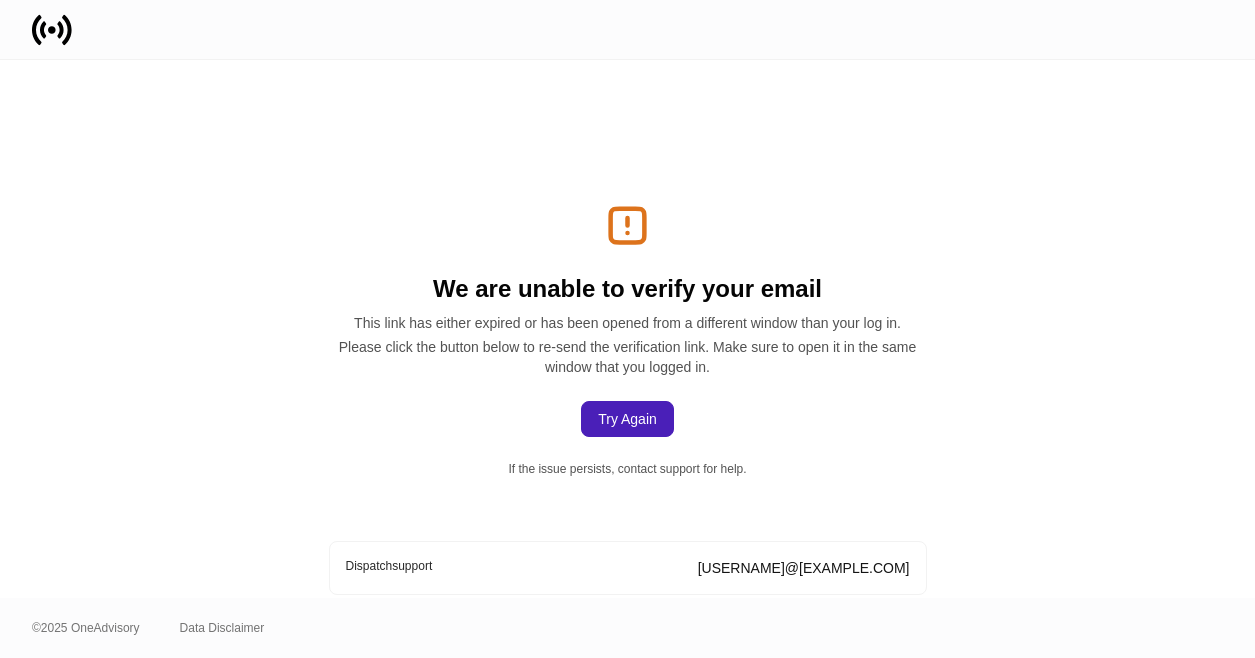 click on "Try Again" at bounding box center (627, 419) 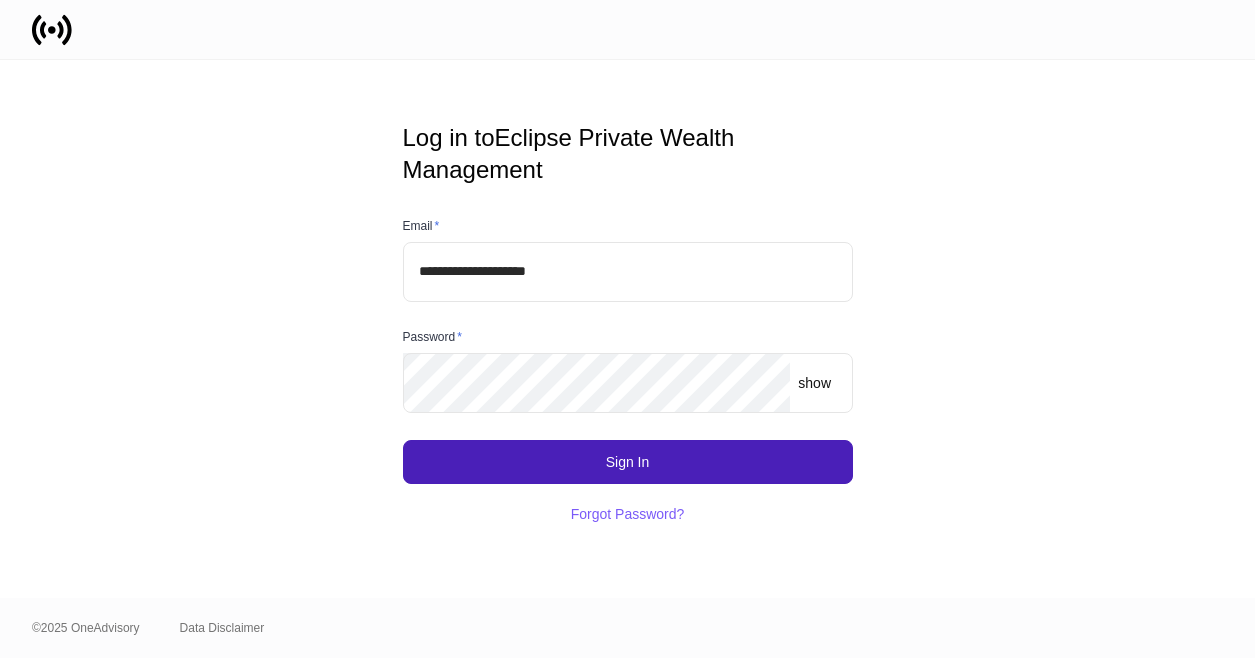 click on "Sign In" at bounding box center [628, 462] 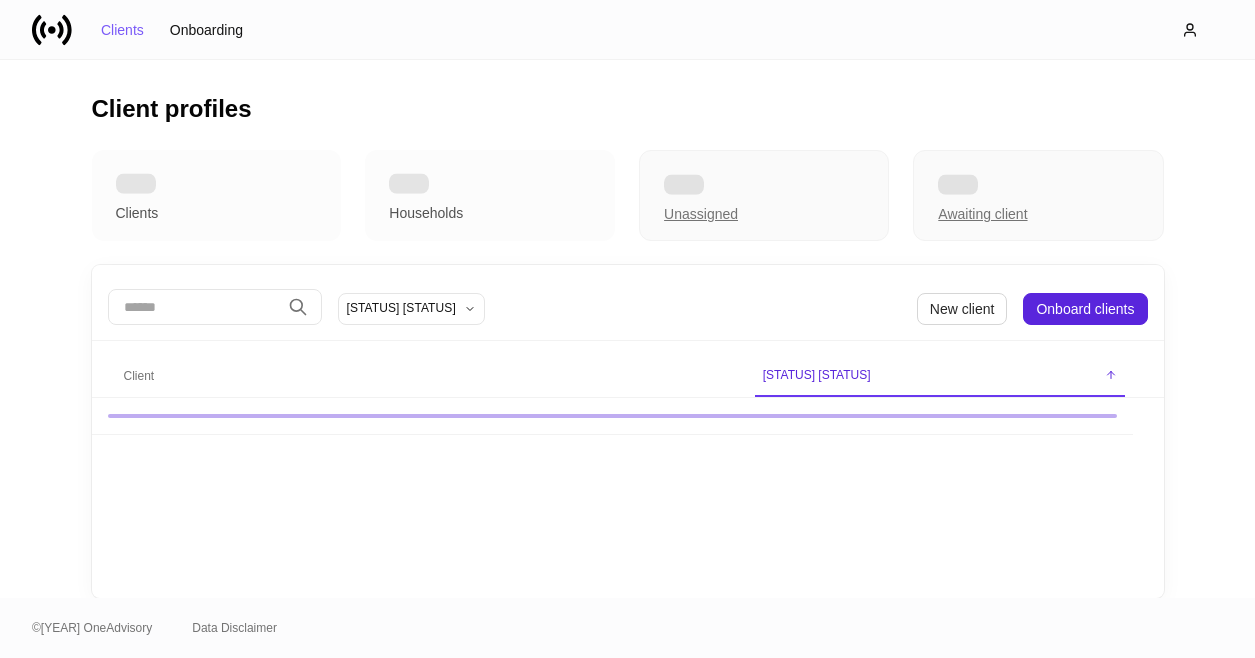 scroll, scrollTop: 0, scrollLeft: 0, axis: both 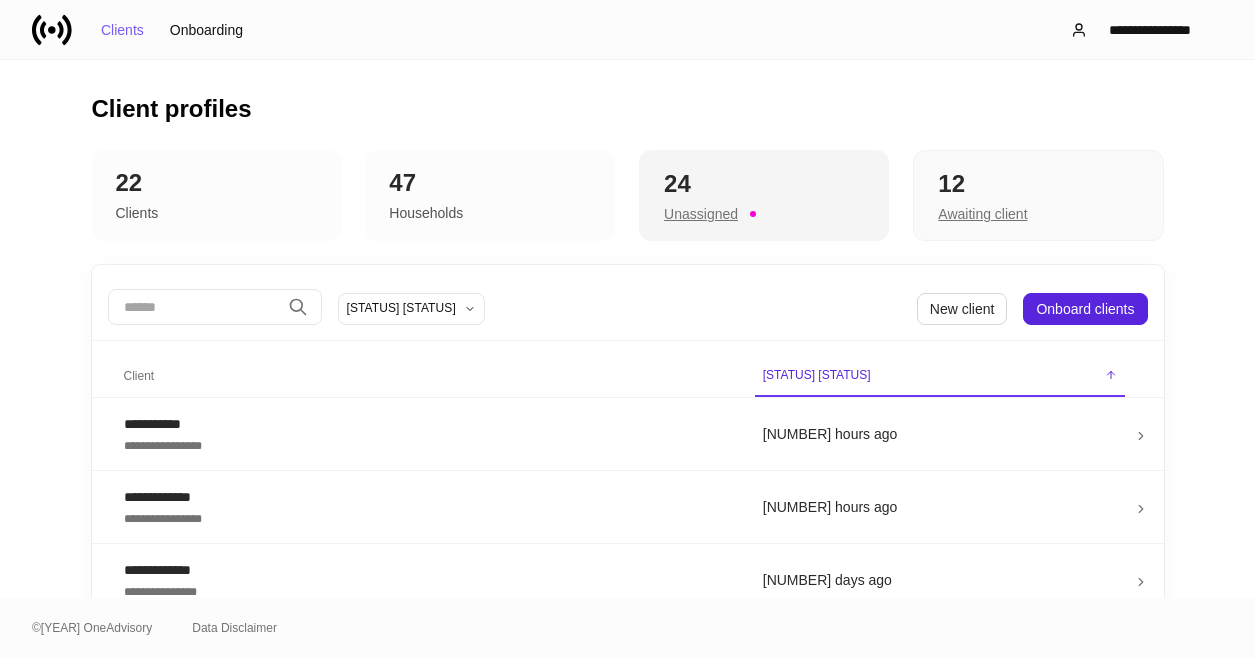 click on "24" at bounding box center (764, 184) 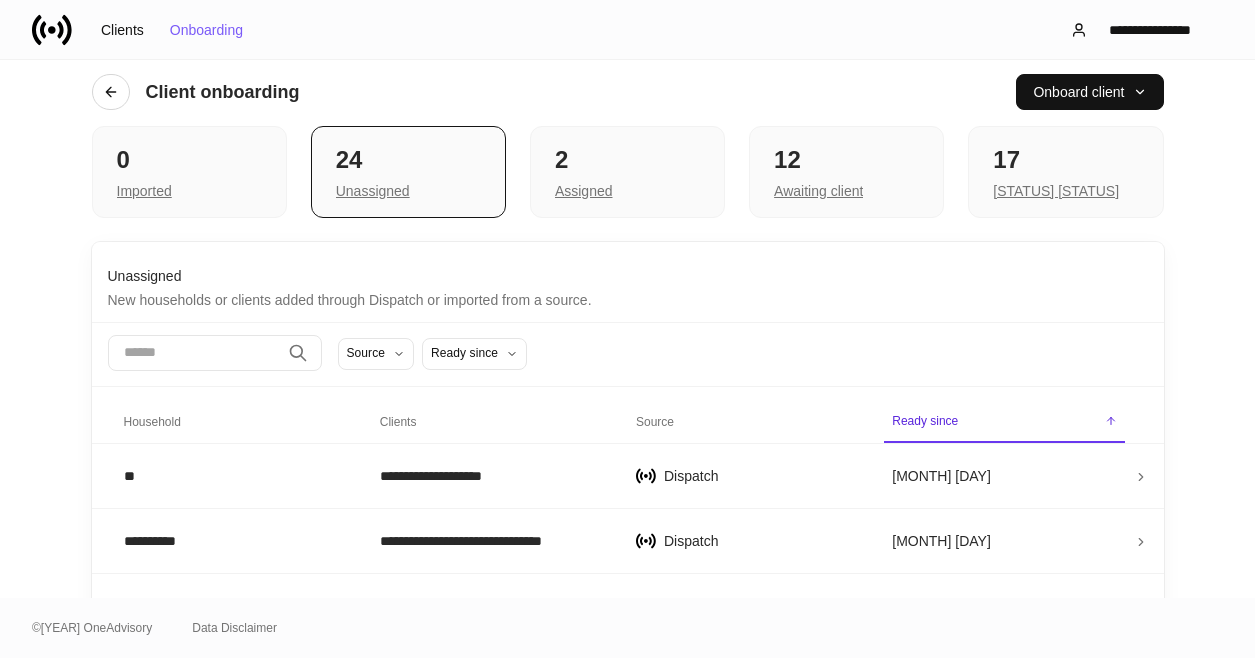 scroll, scrollTop: 0, scrollLeft: 0, axis: both 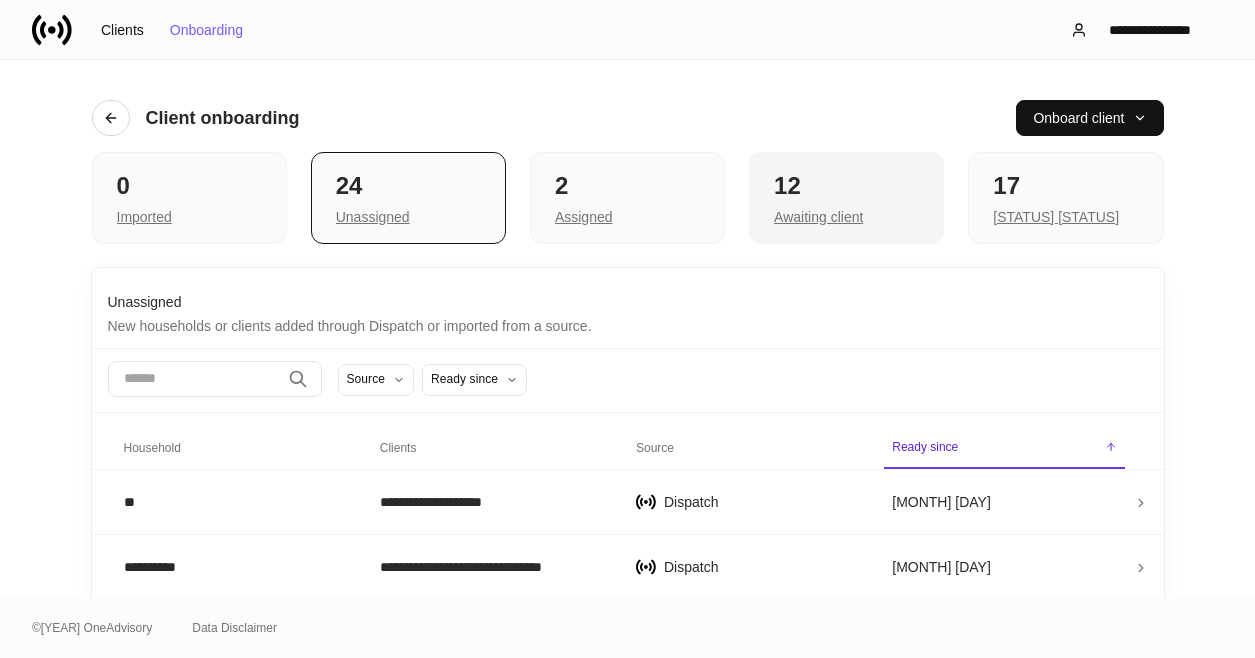 click on "12" at bounding box center (189, 186) 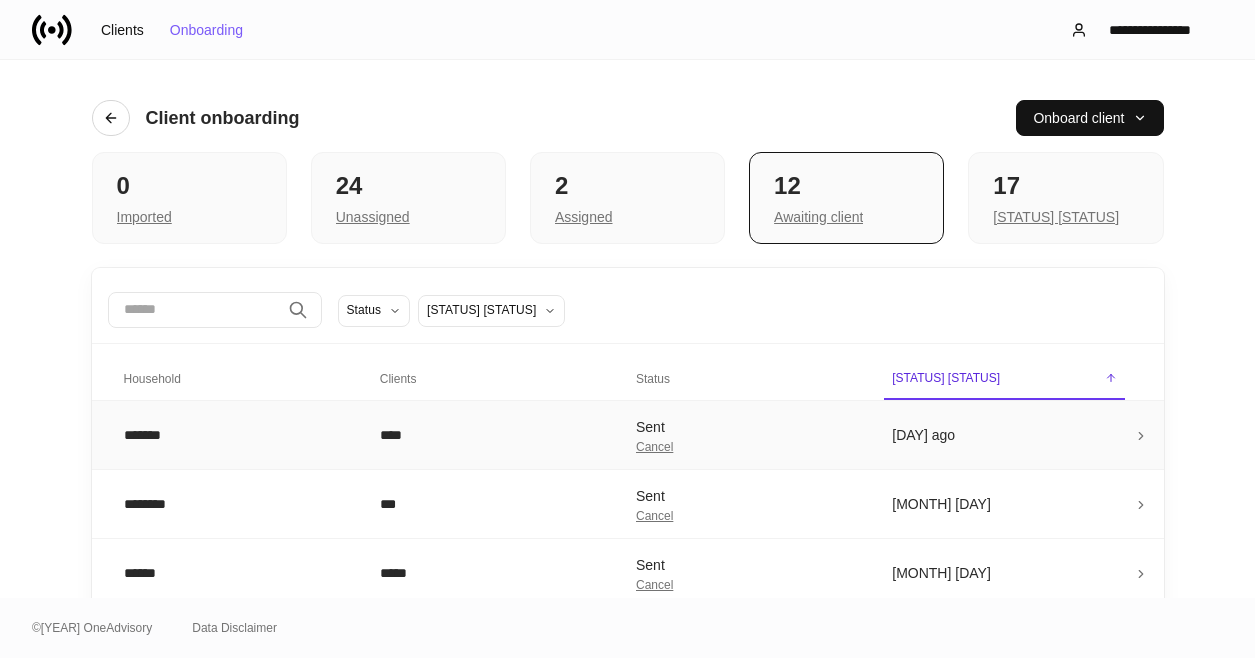 click on "****" at bounding box center [492, 434] 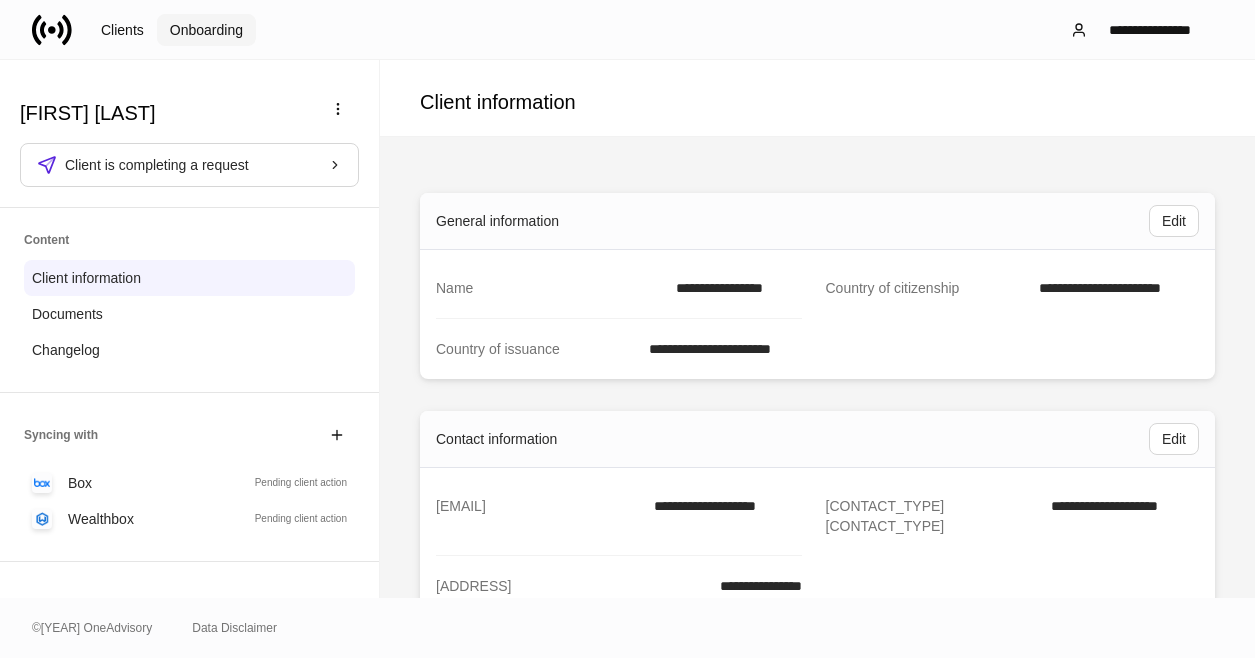 click on "Onboarding" at bounding box center [122, 30] 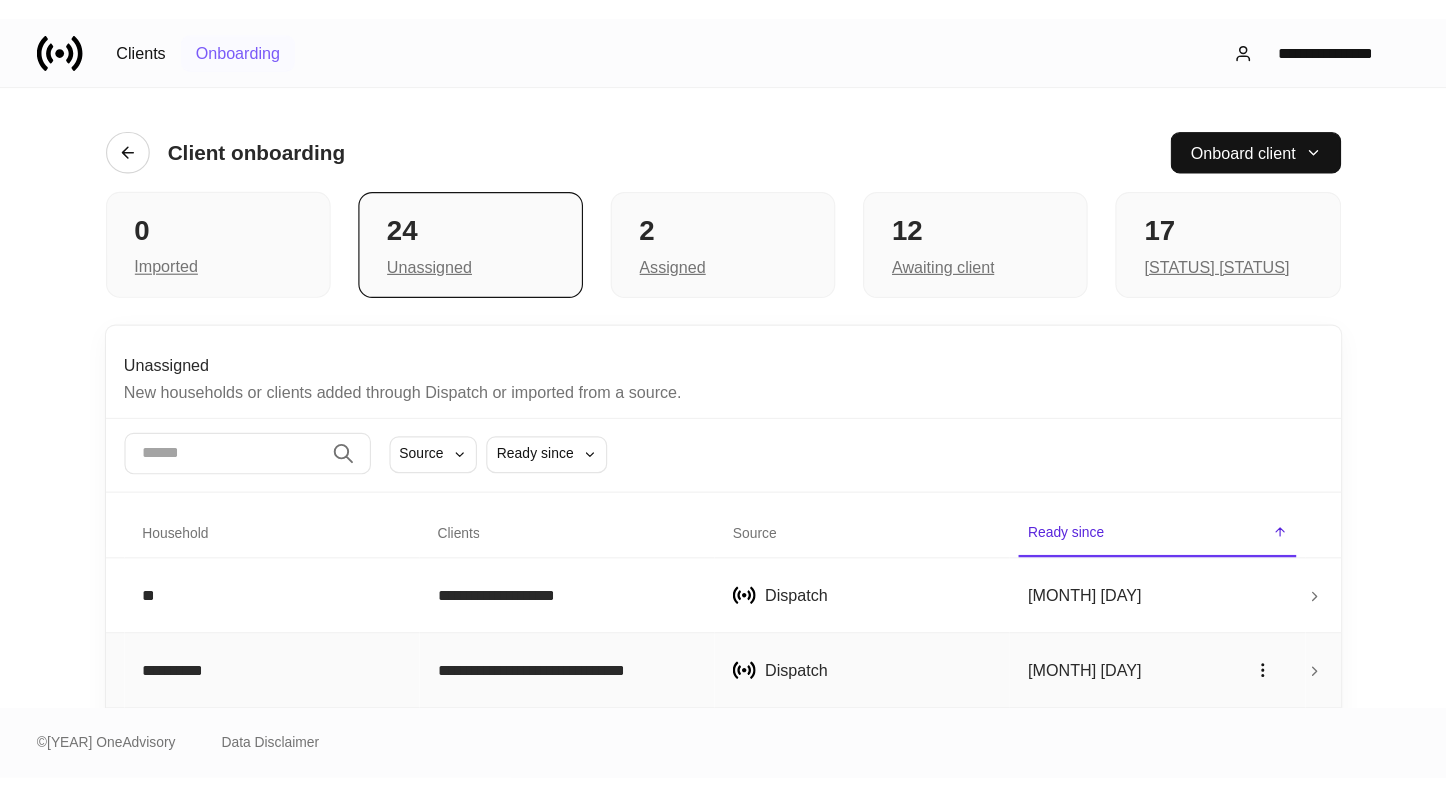scroll, scrollTop: 0, scrollLeft: 0, axis: both 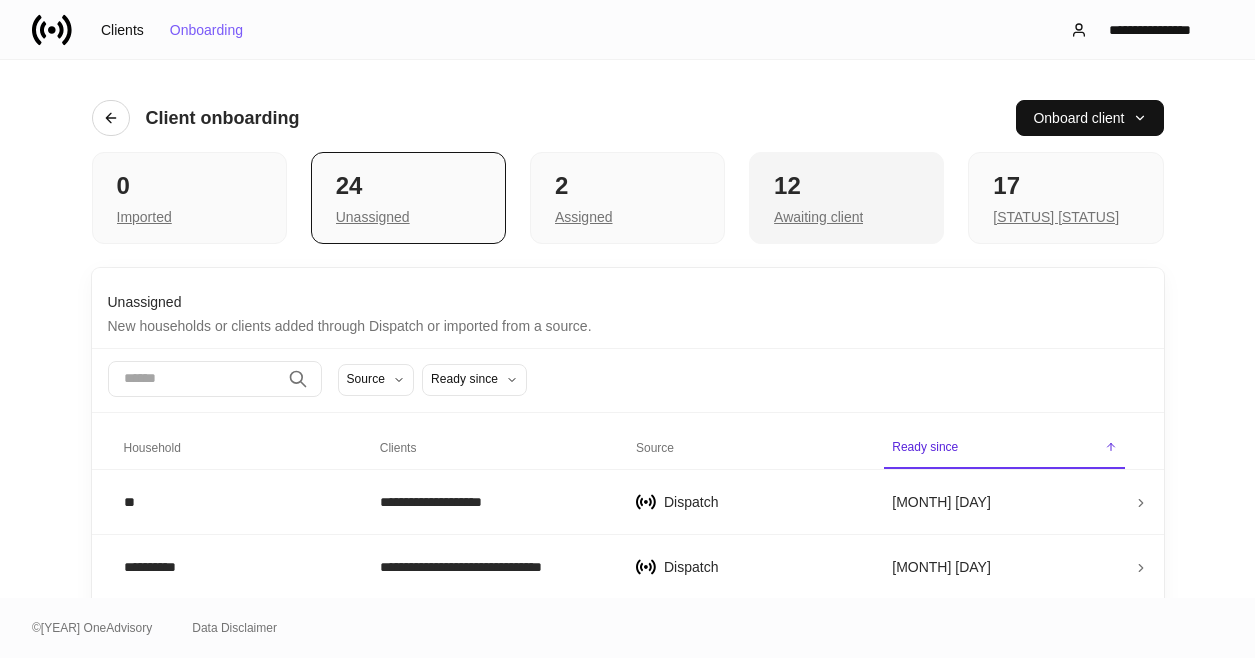 click on "[NUMBER] [STATUS]" at bounding box center (846, 198) 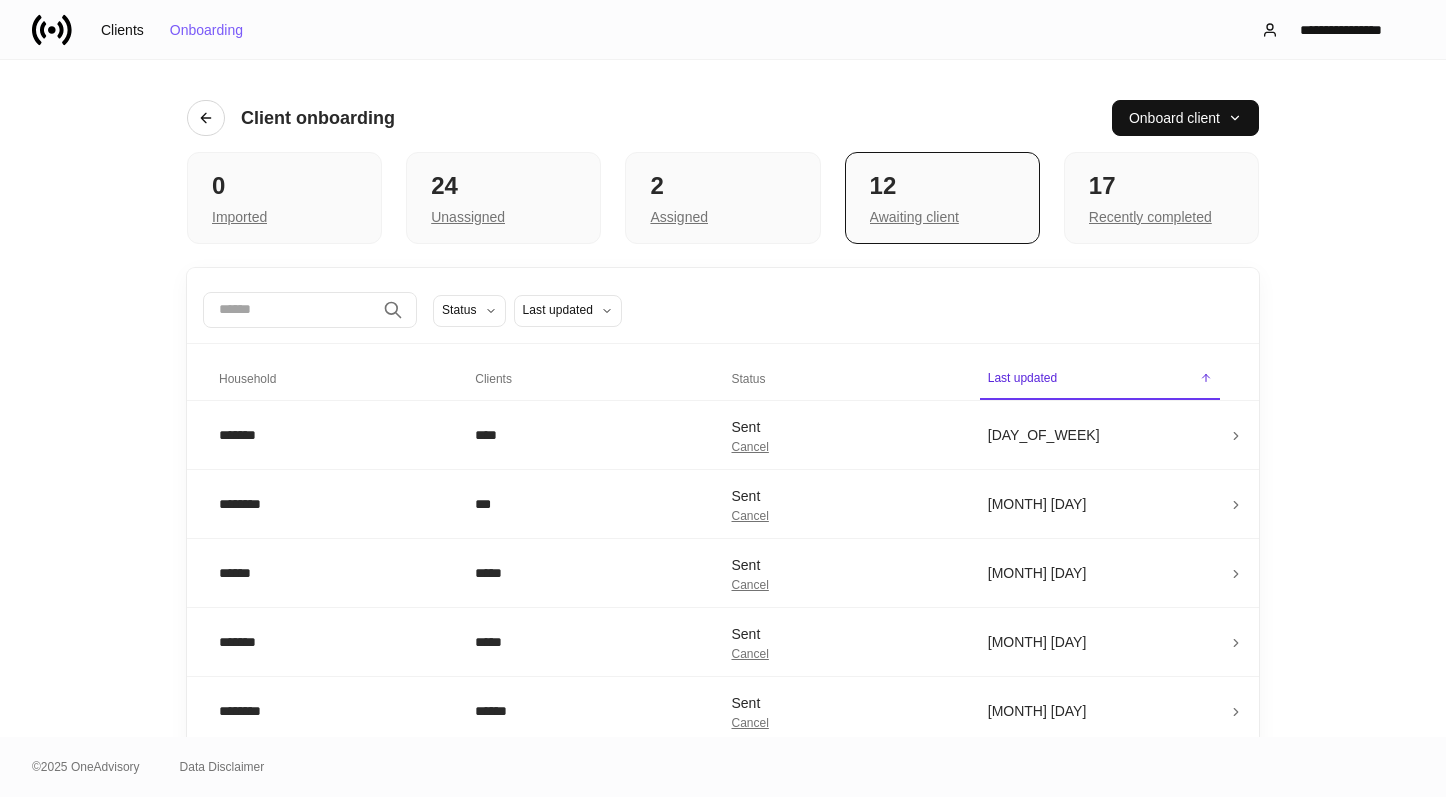 scroll, scrollTop: 0, scrollLeft: 0, axis: both 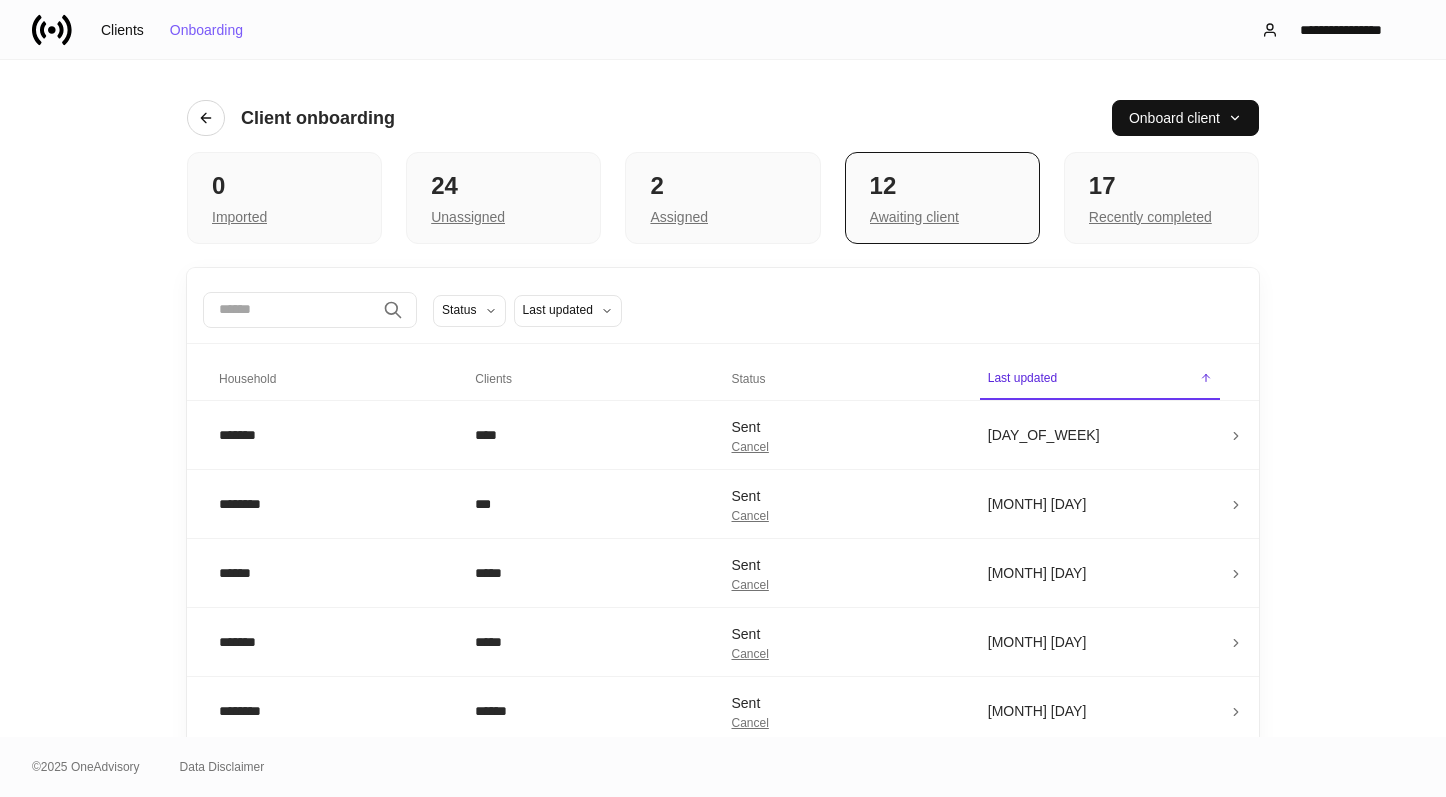 click on "**********" at bounding box center (723, 644) 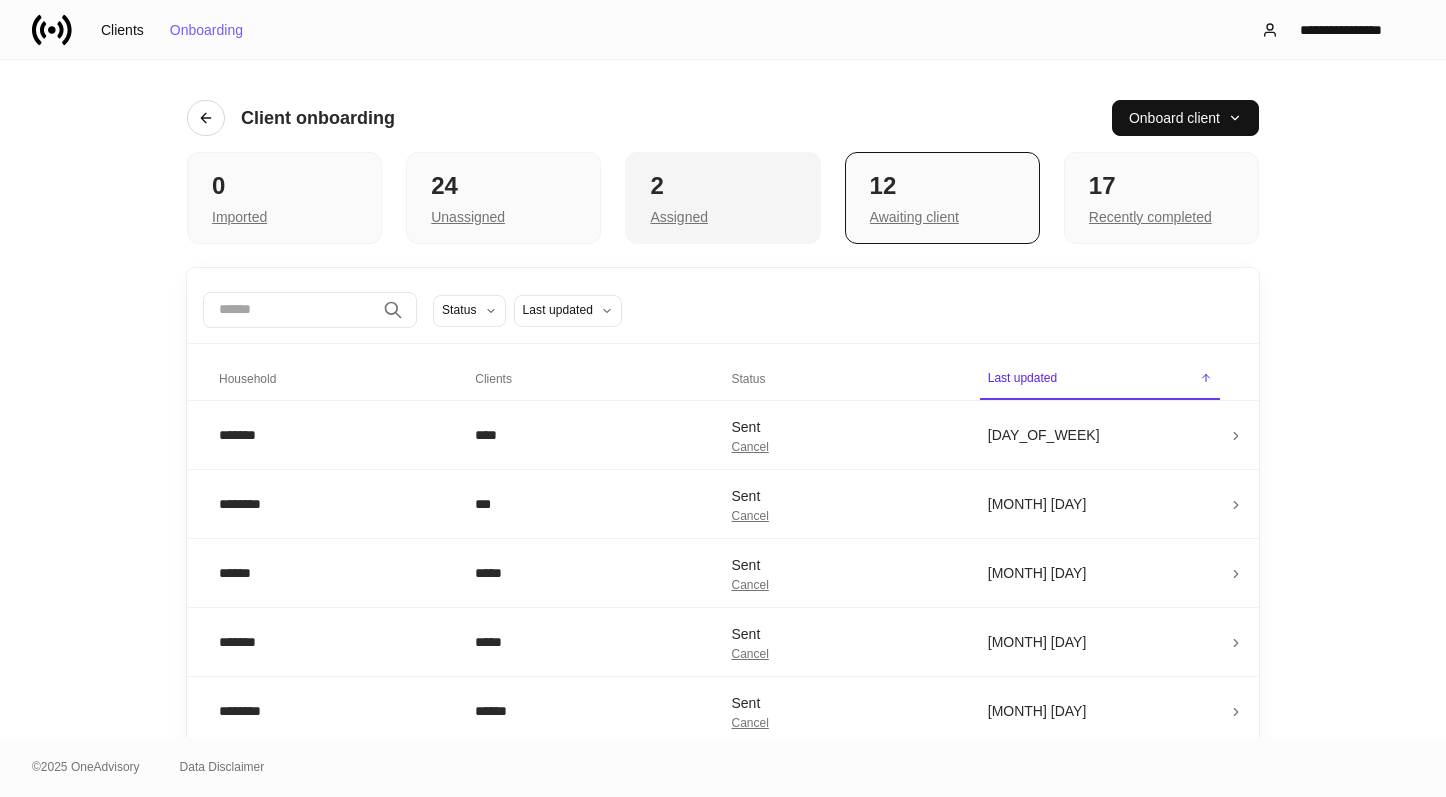 click on "2" at bounding box center [284, 186] 